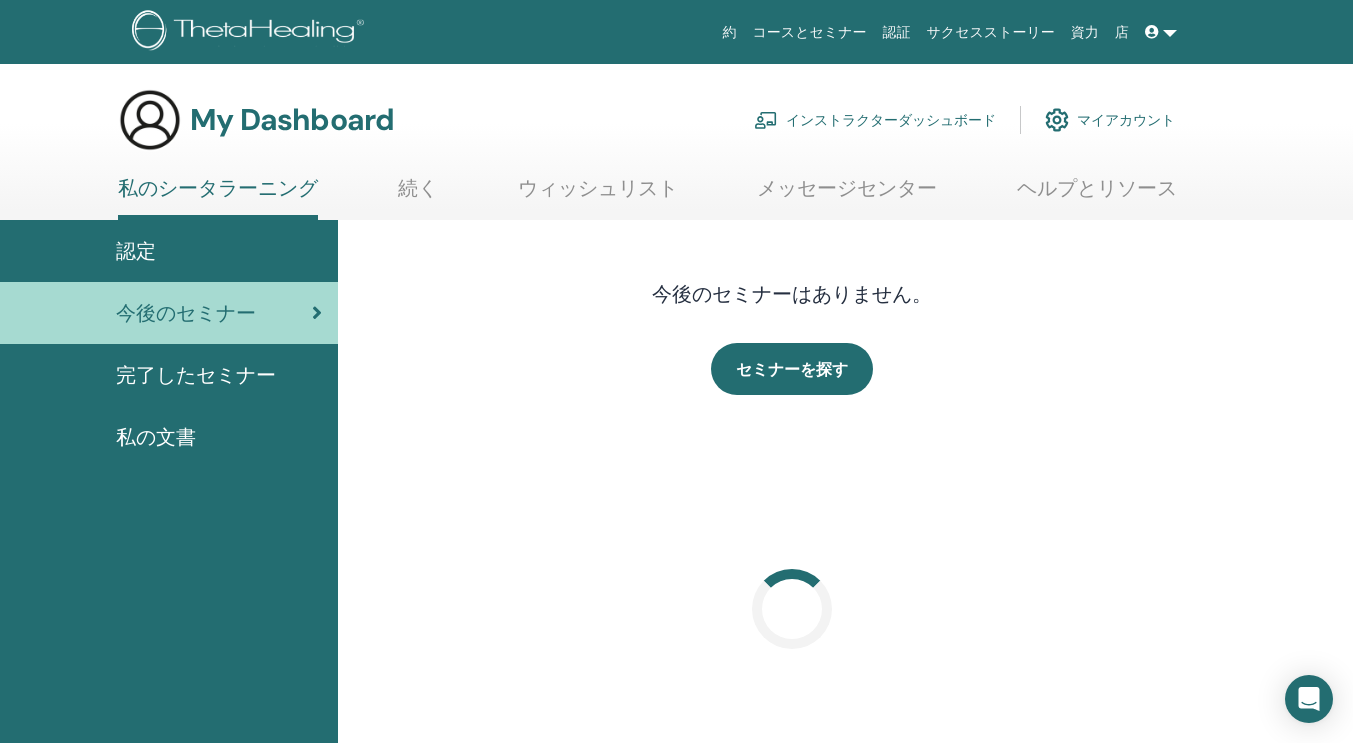 scroll, scrollTop: 0, scrollLeft: 0, axis: both 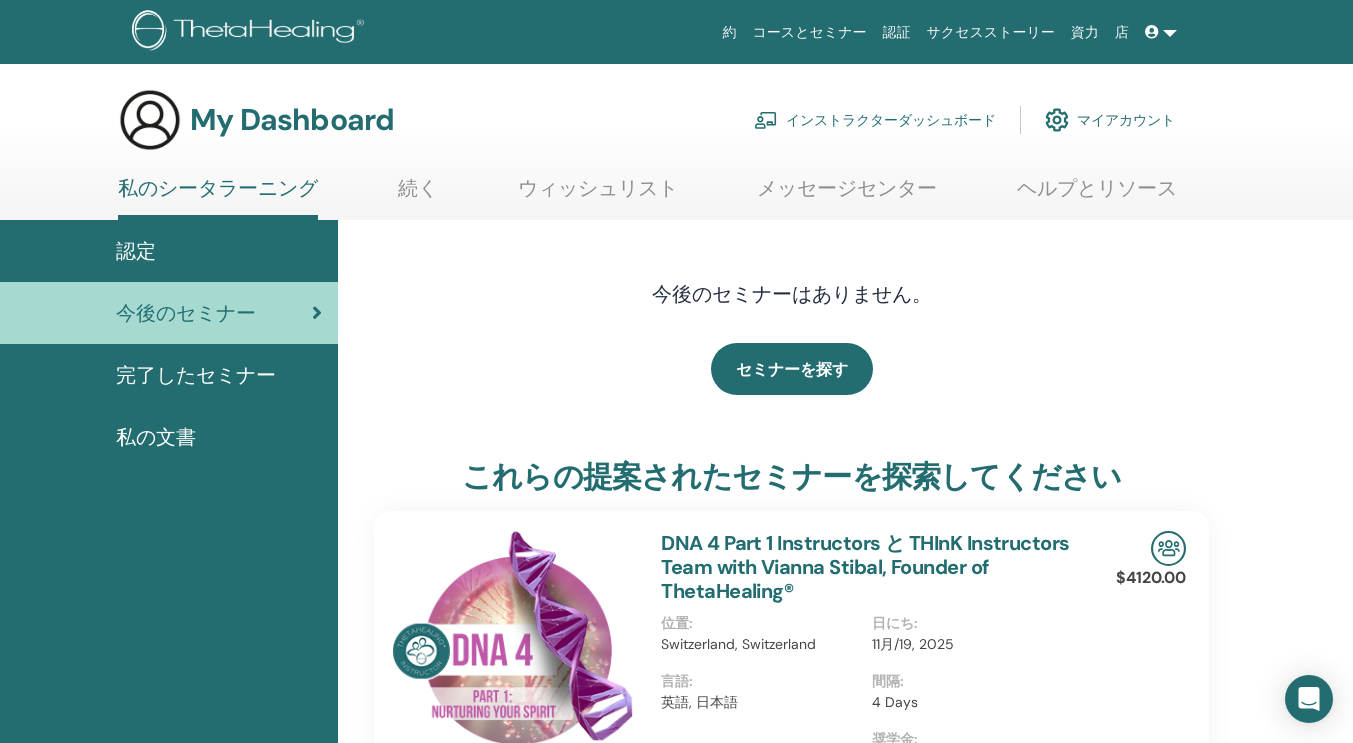 click on "マイアカウント" at bounding box center (1110, 120) 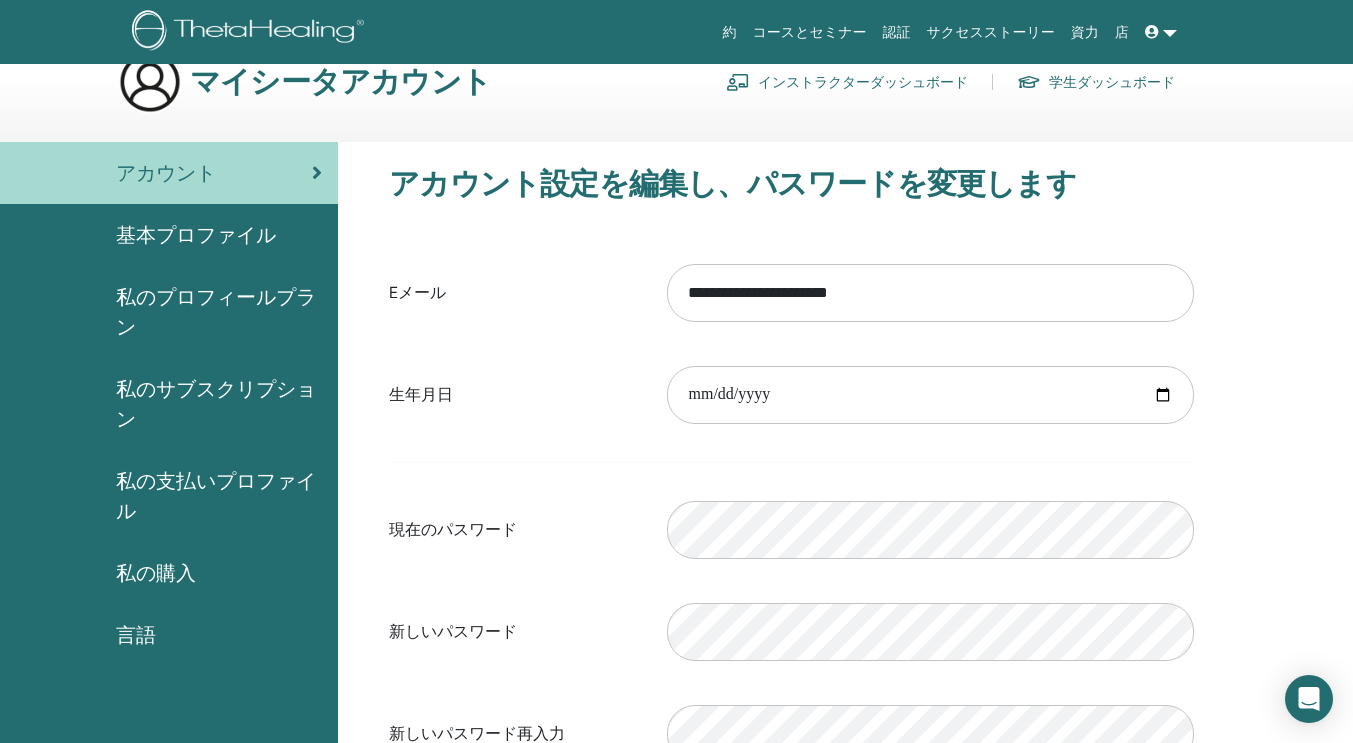 scroll, scrollTop: 37, scrollLeft: 0, axis: vertical 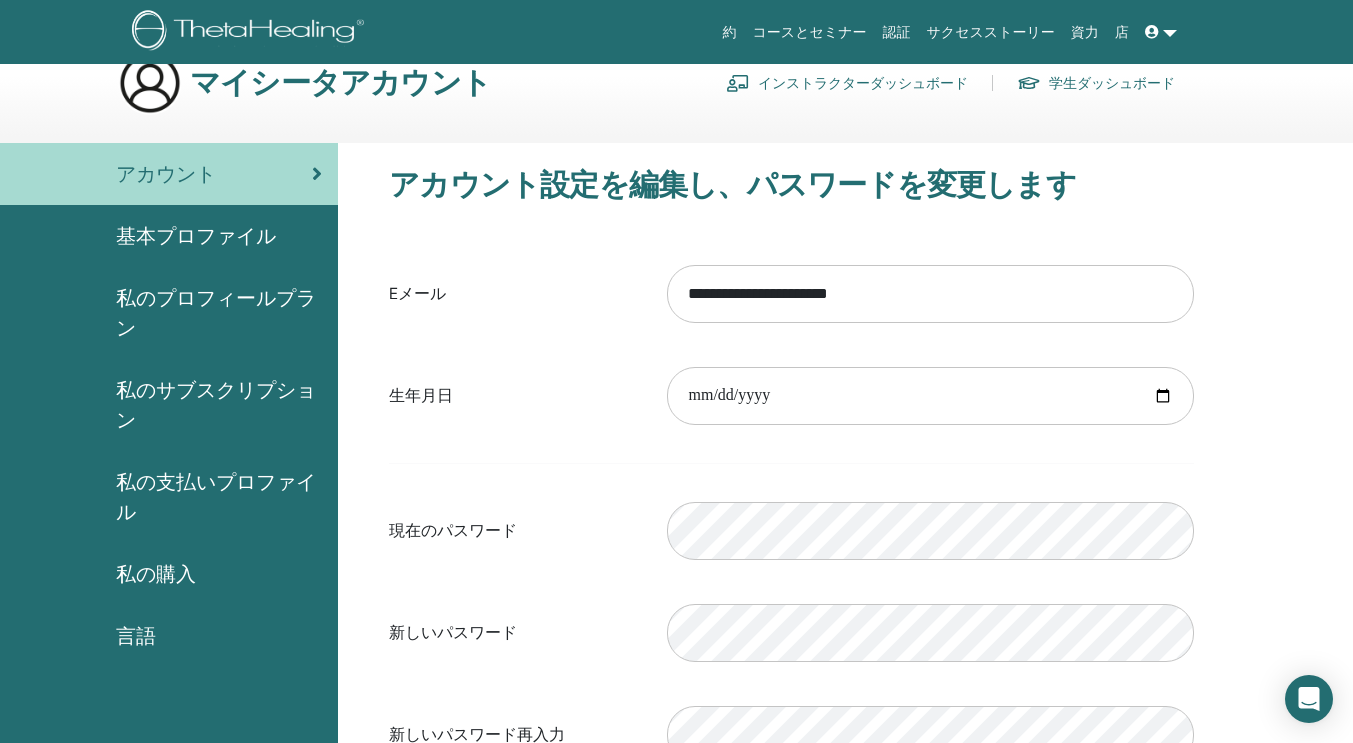 click on "基本プロファイル" at bounding box center [169, 236] 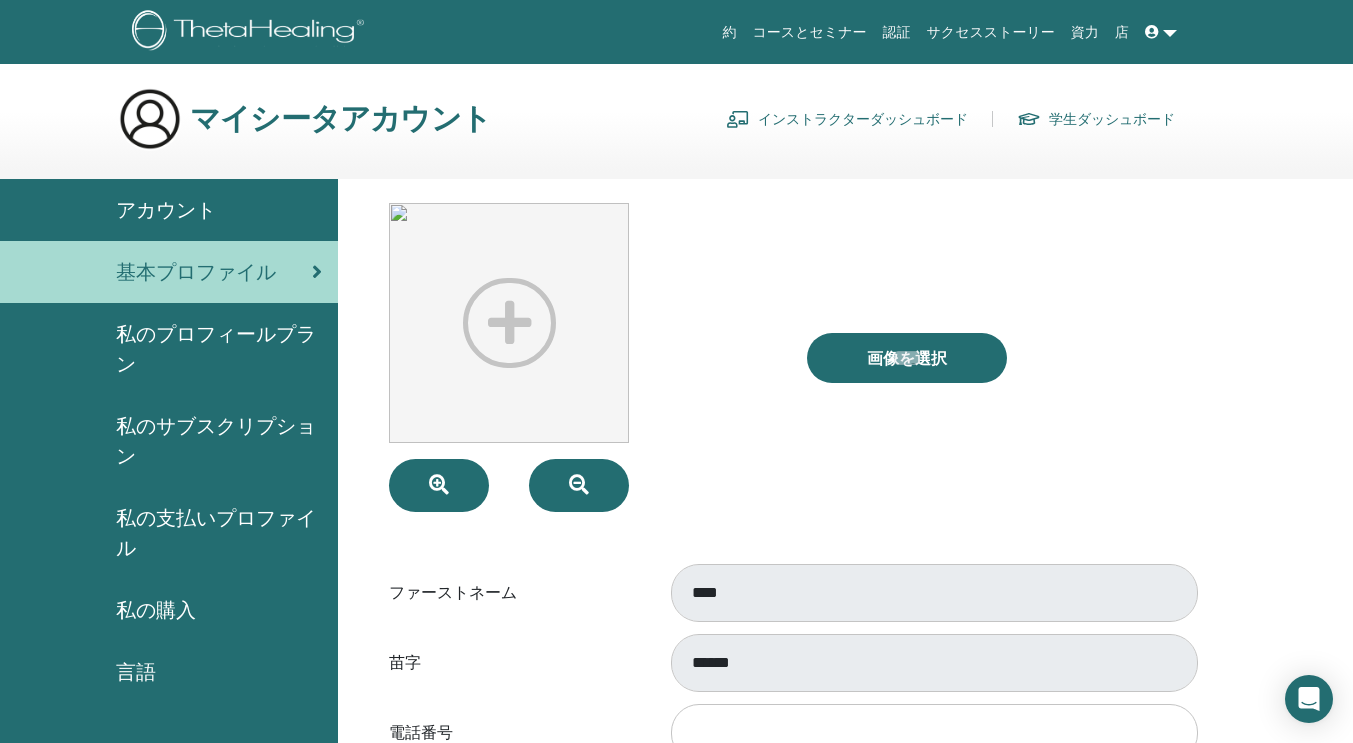 scroll, scrollTop: 0, scrollLeft: 0, axis: both 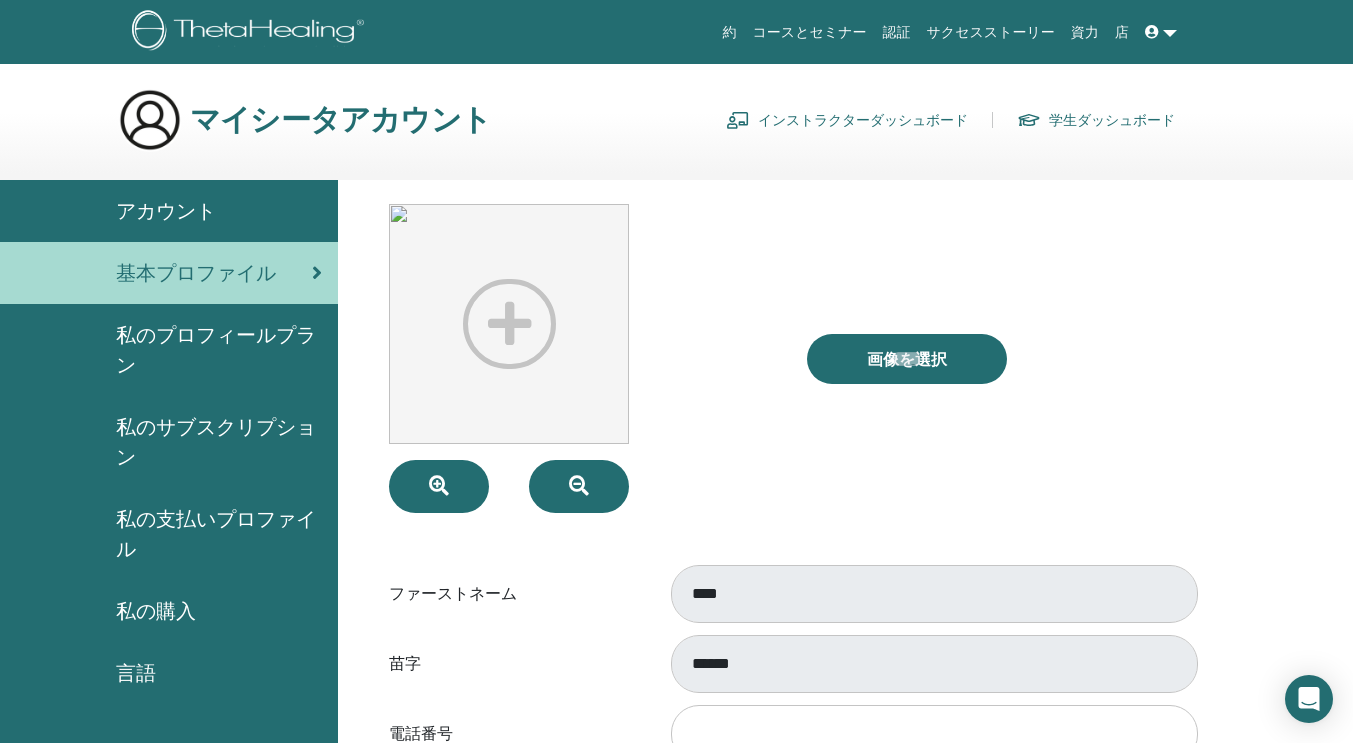 click on "私のプロフィールプラン" at bounding box center (219, 350) 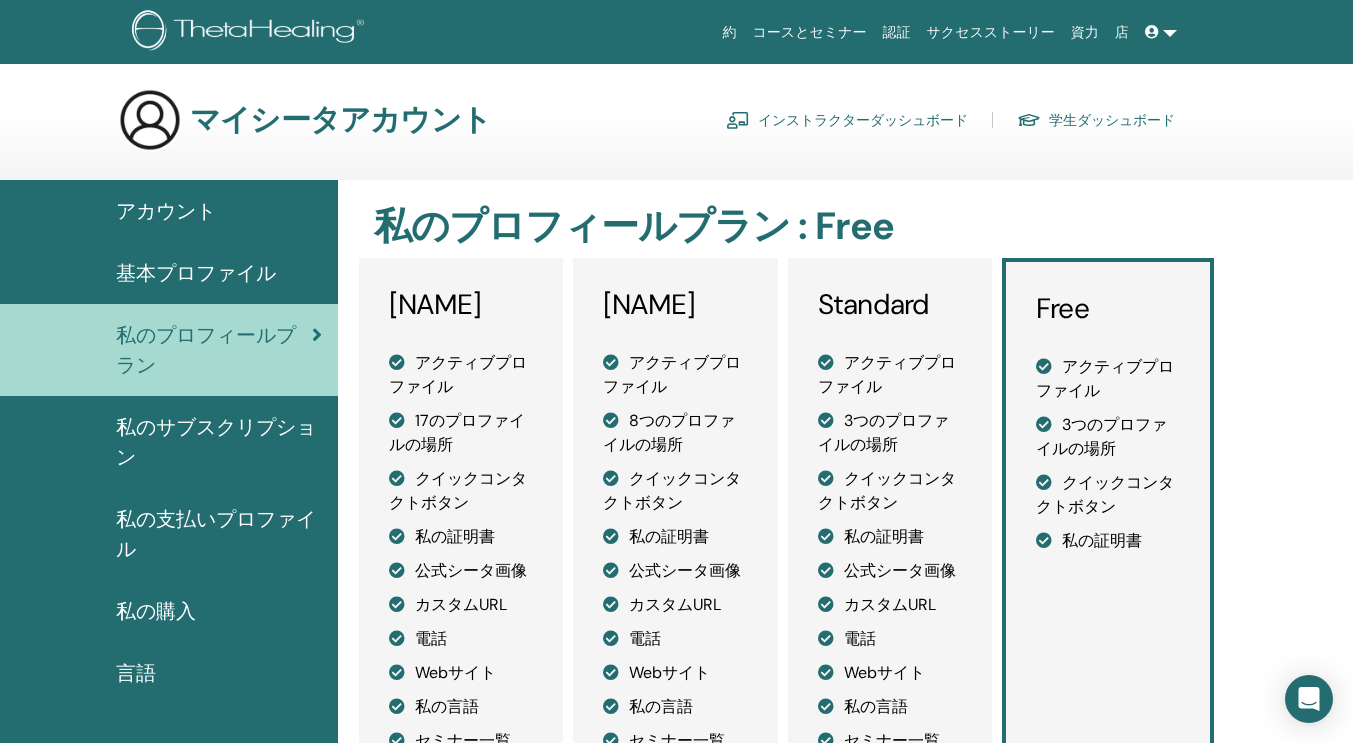 scroll, scrollTop: 0, scrollLeft: 0, axis: both 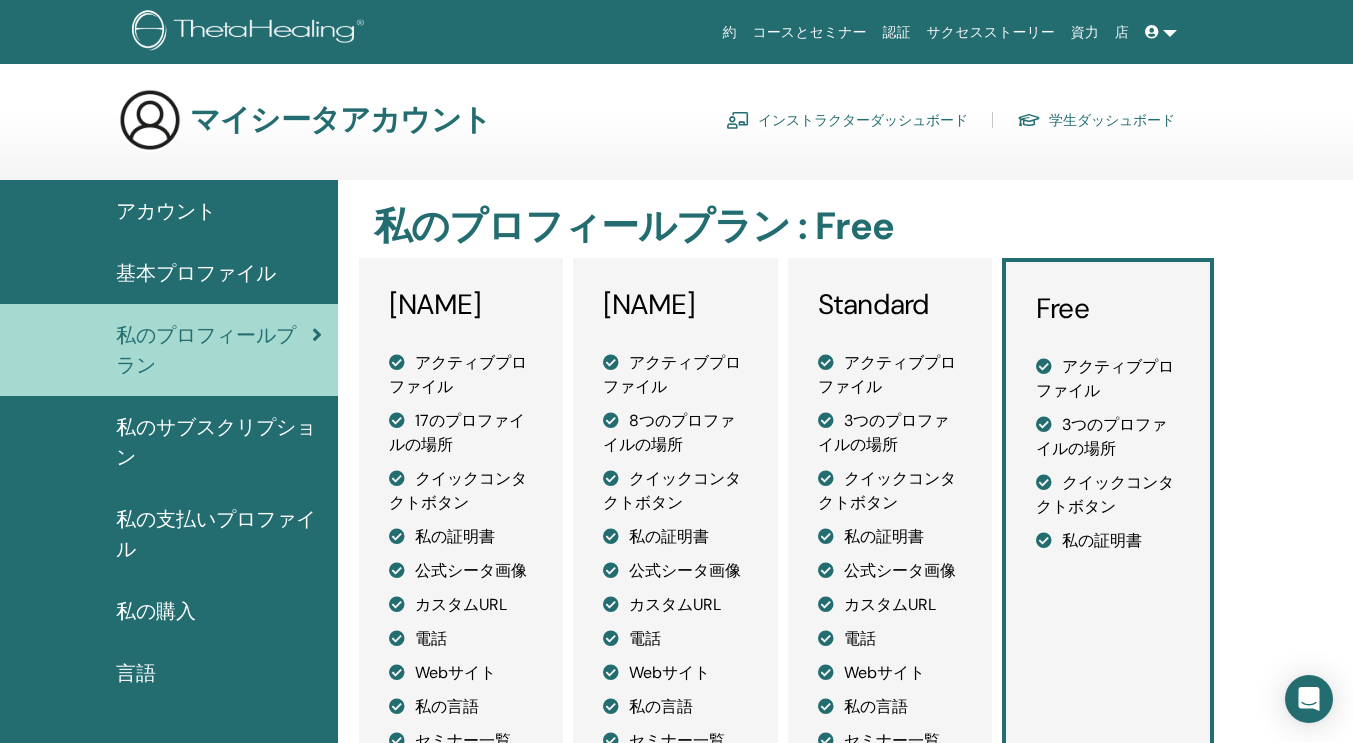 click on "私のサブスクリプション" at bounding box center (219, 442) 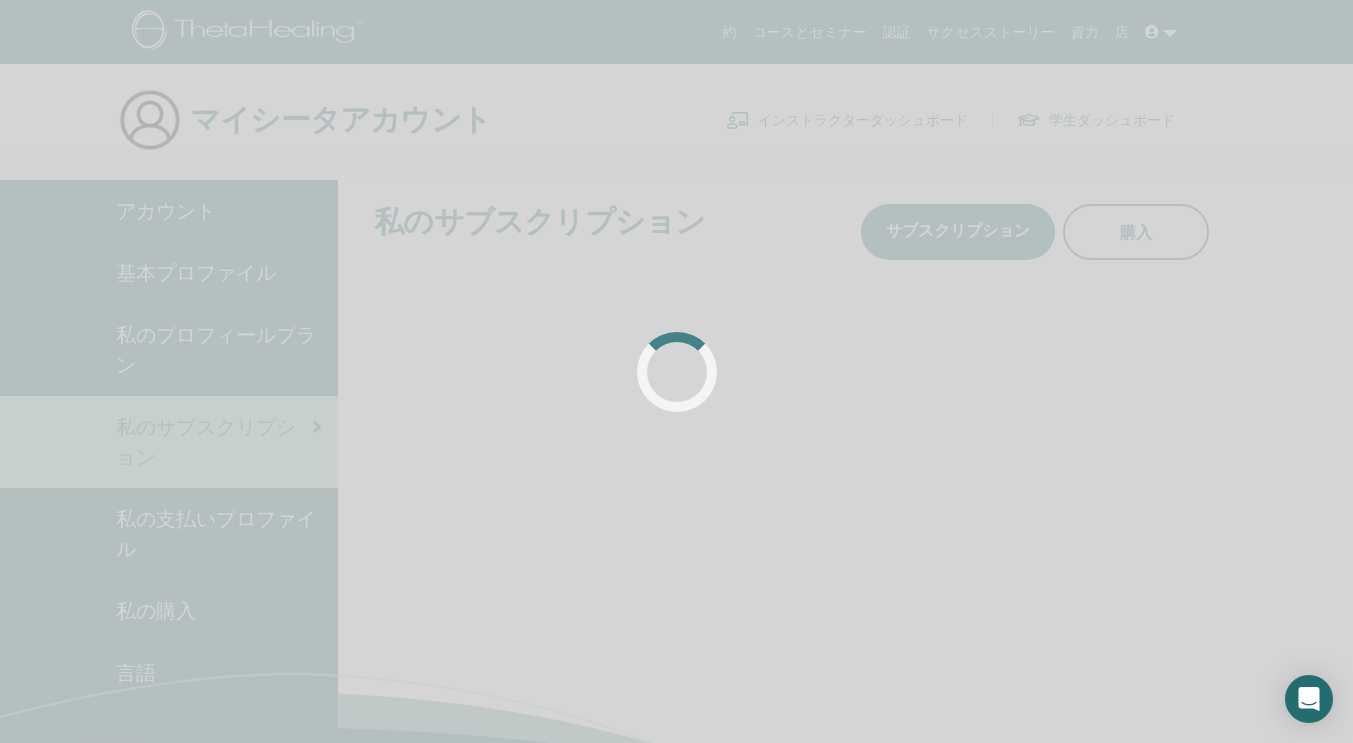 scroll, scrollTop: 0, scrollLeft: 0, axis: both 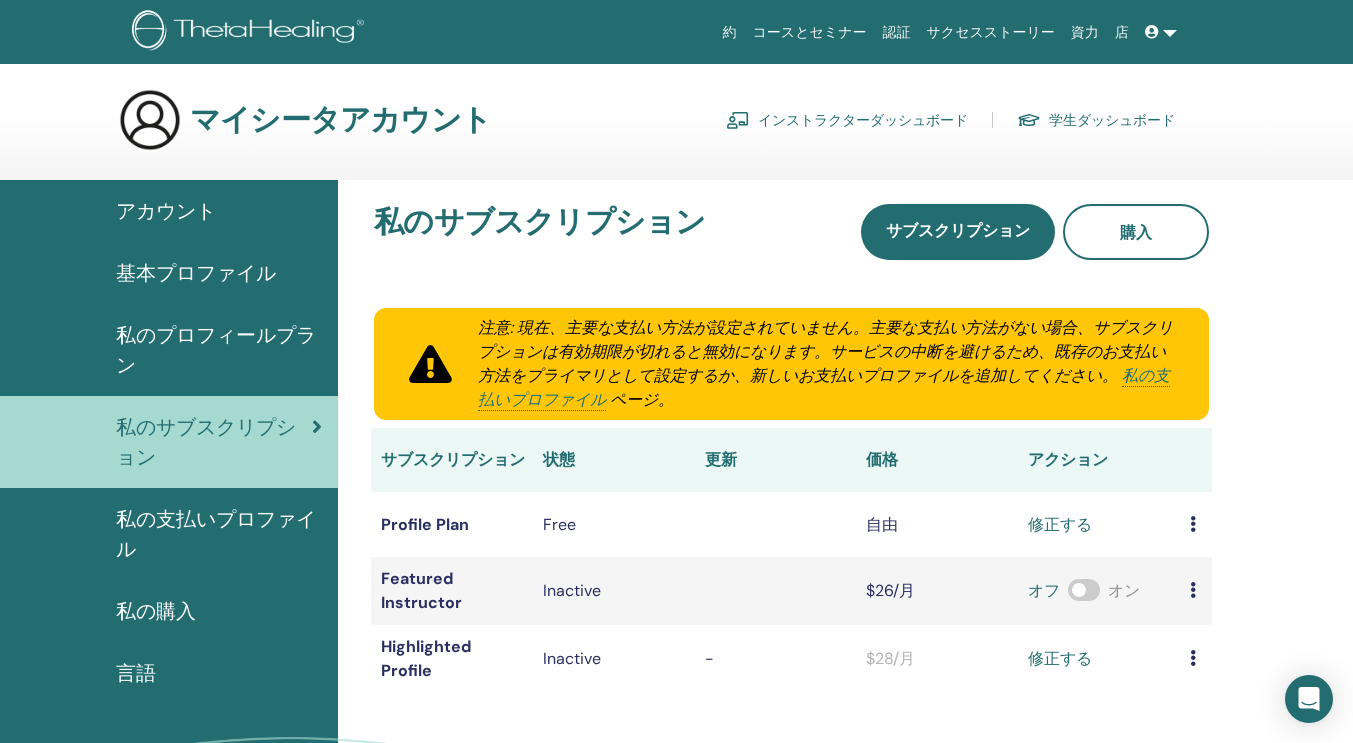 click on "私の支払いプロファイル" at bounding box center [219, 534] 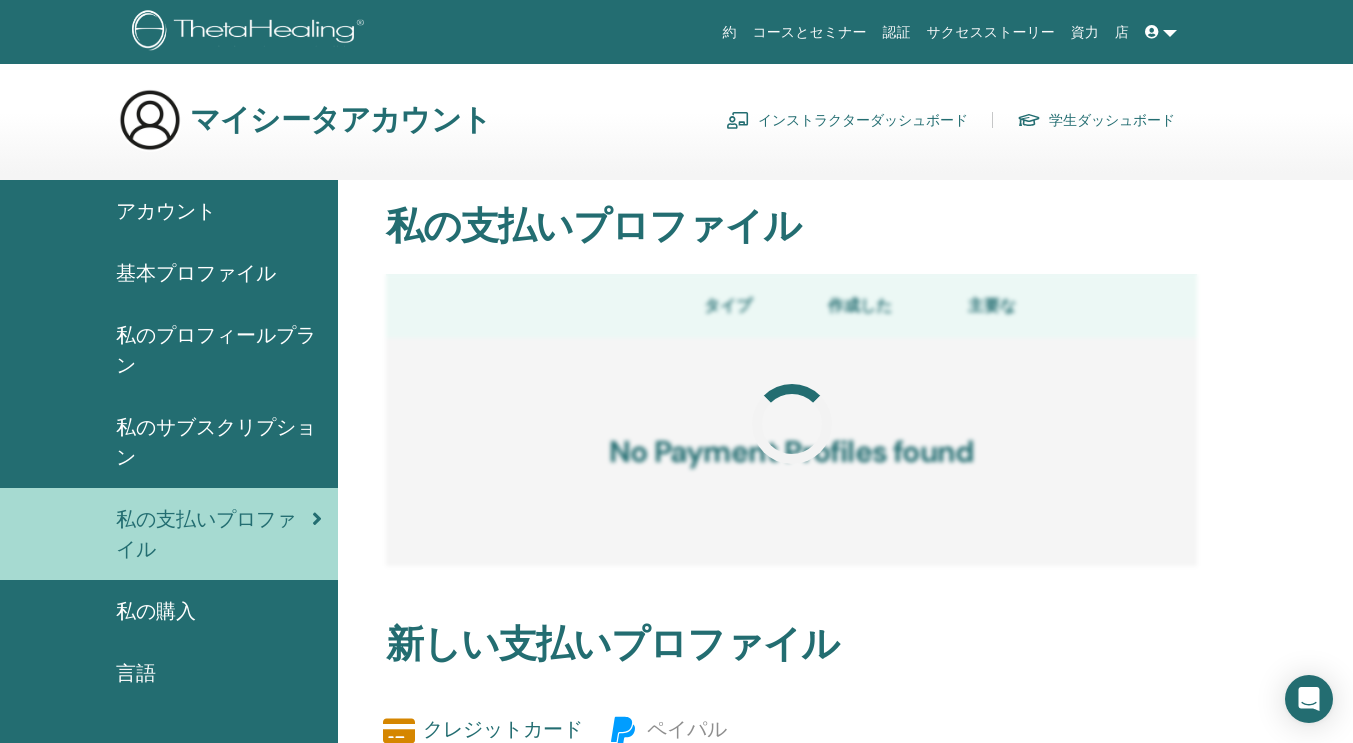 scroll, scrollTop: 0, scrollLeft: 0, axis: both 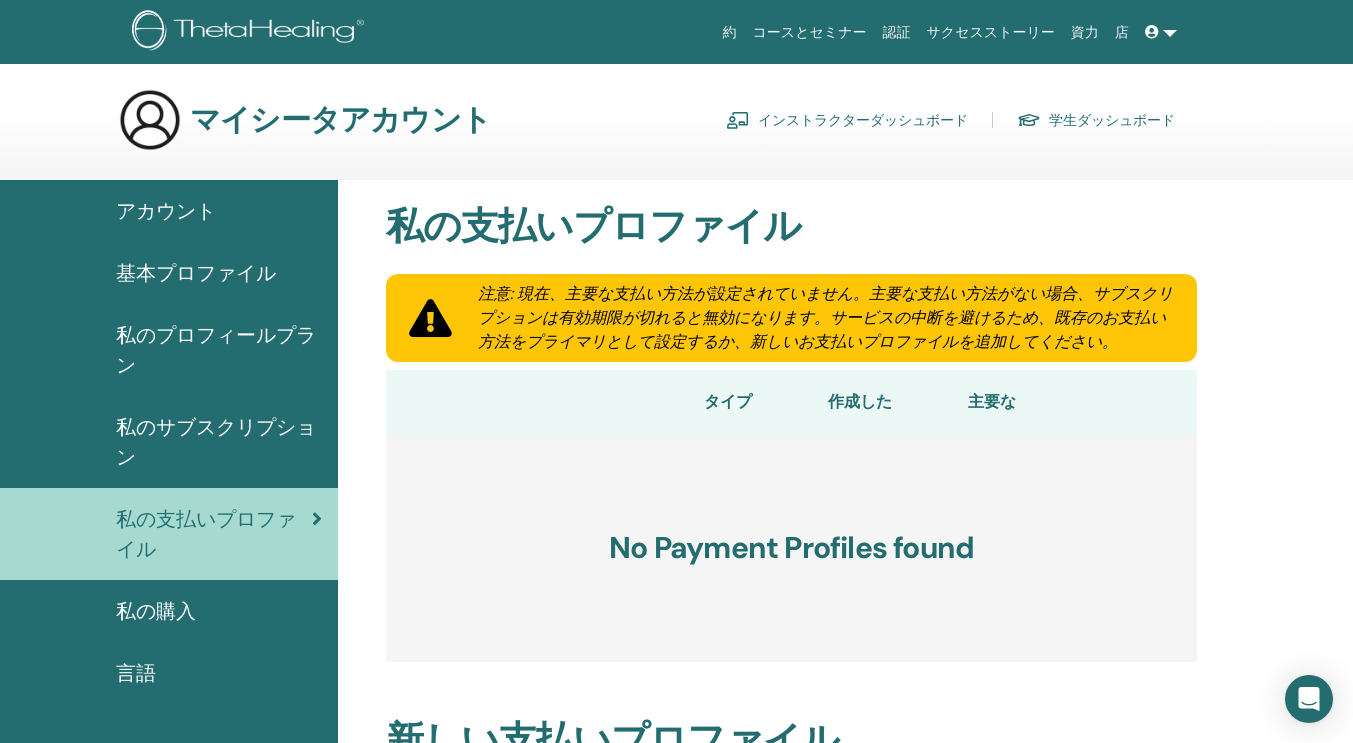 click on "私の購入" at bounding box center [169, 611] 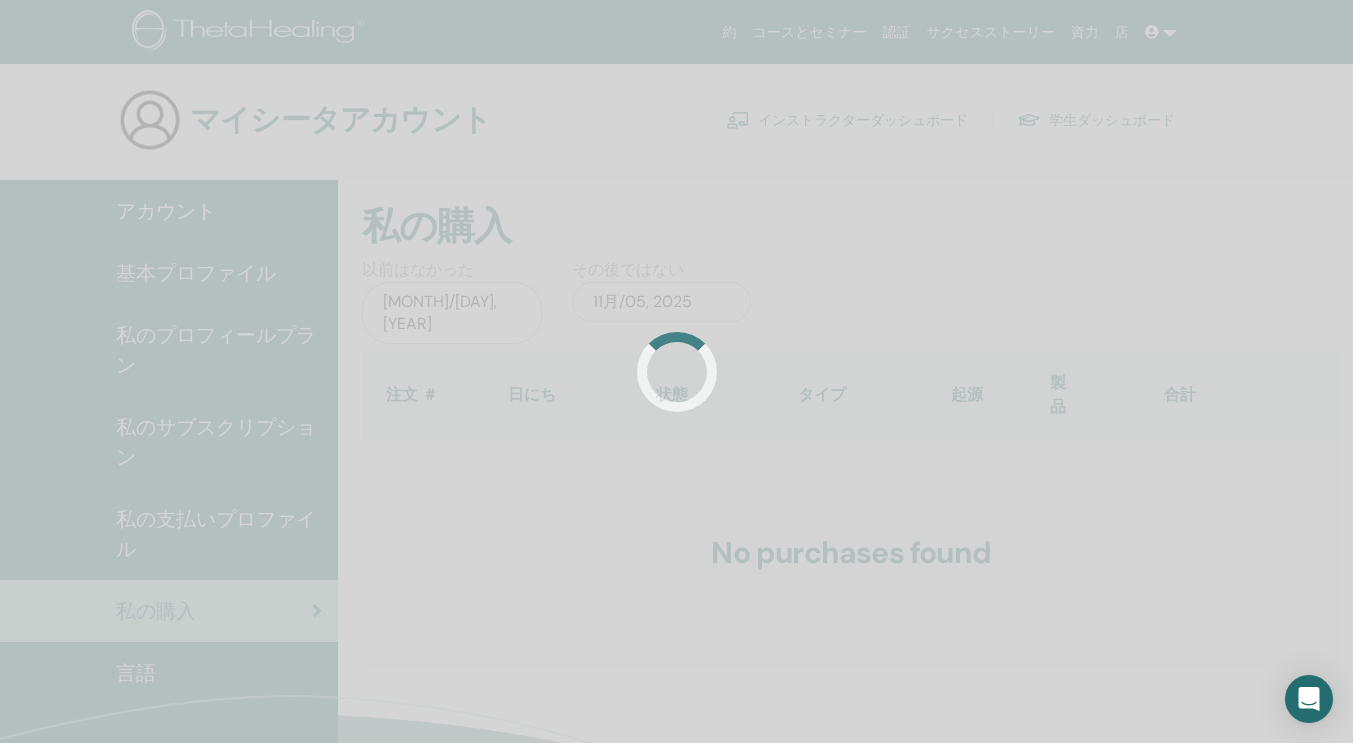 scroll, scrollTop: 0, scrollLeft: 0, axis: both 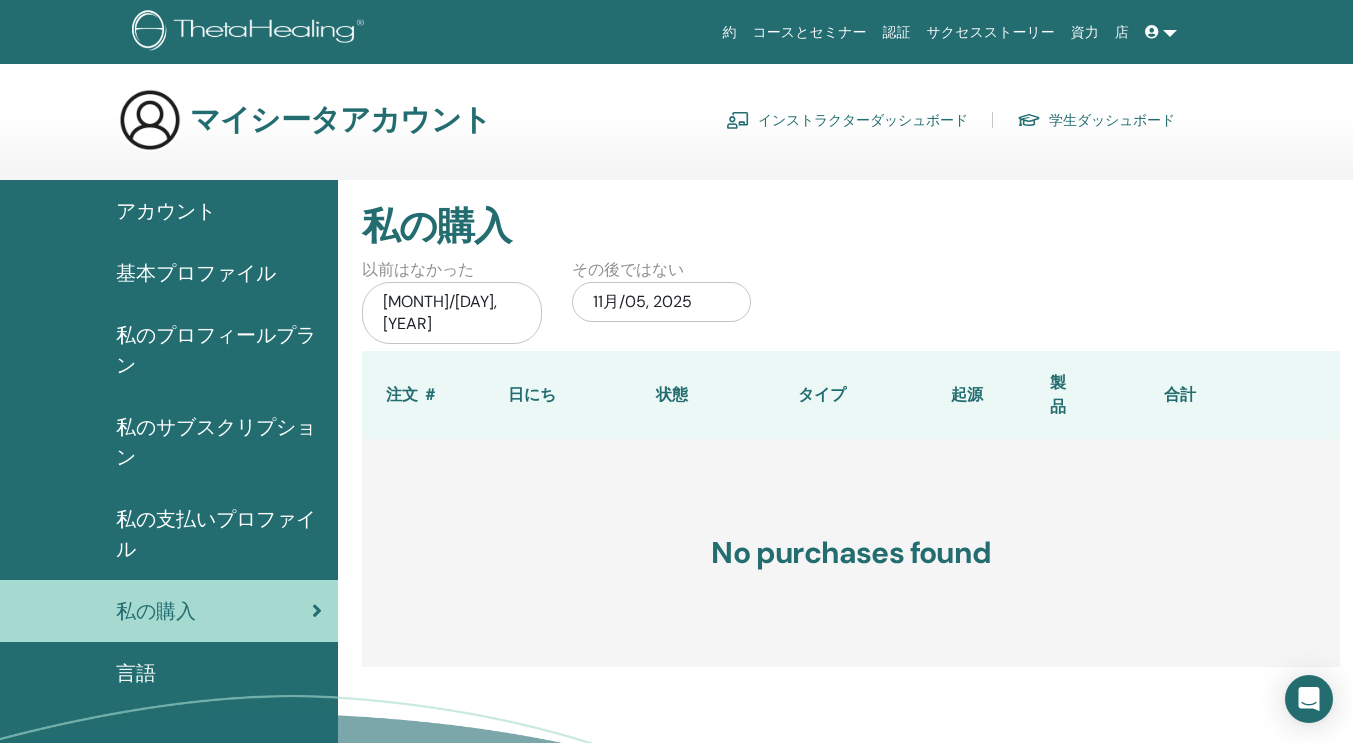 click on "ニュースレターを購読する
定期的にシータヒーリングの最新情報を受け取りましょう!
Theta Healing
シータヒーリングとは" at bounding box center (676, 1027) 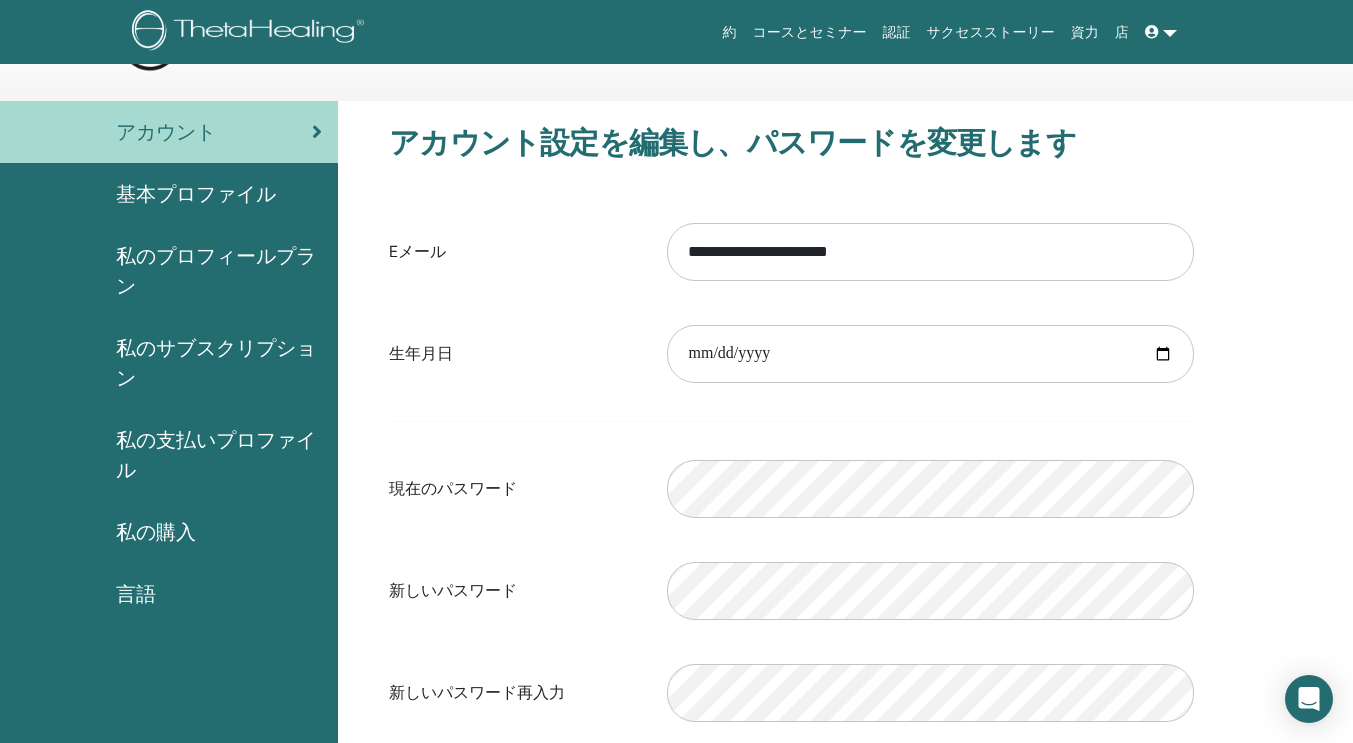 scroll, scrollTop: 78, scrollLeft: 0, axis: vertical 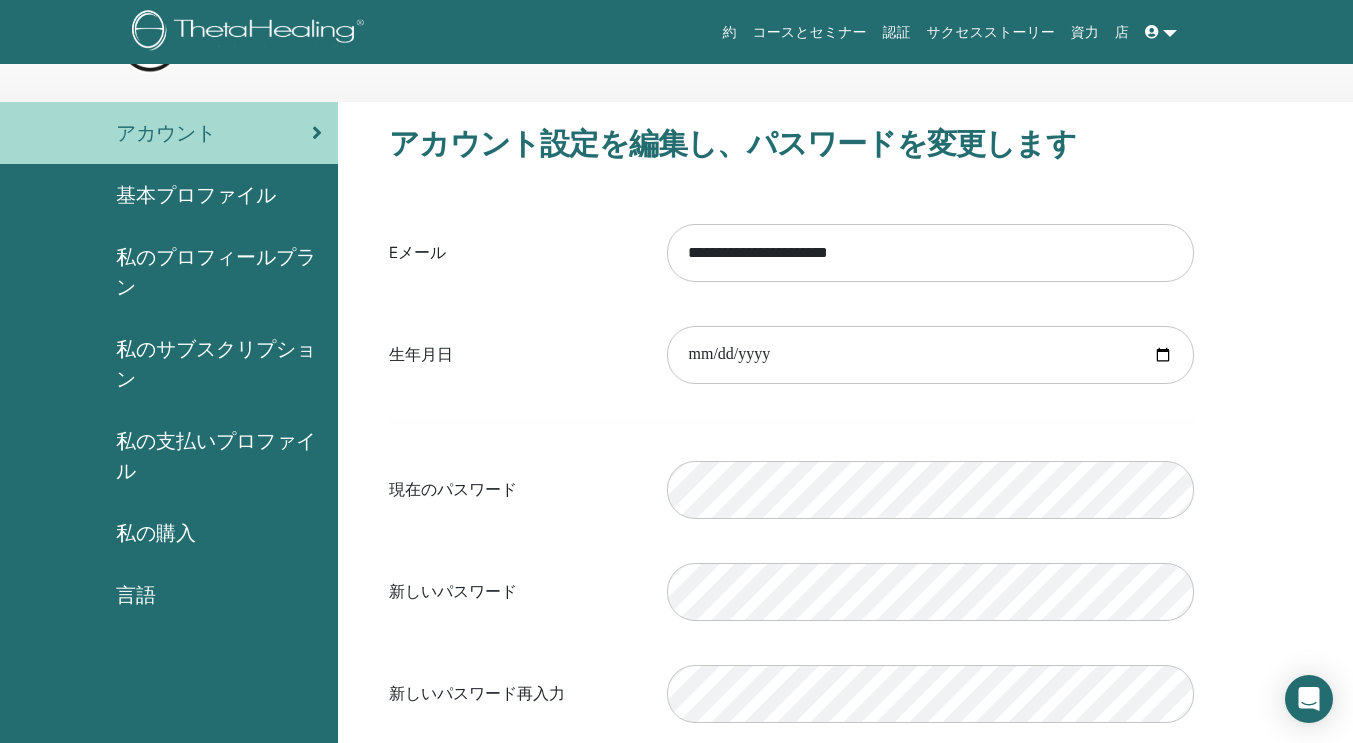 click on "基本プロファイル" at bounding box center [196, 195] 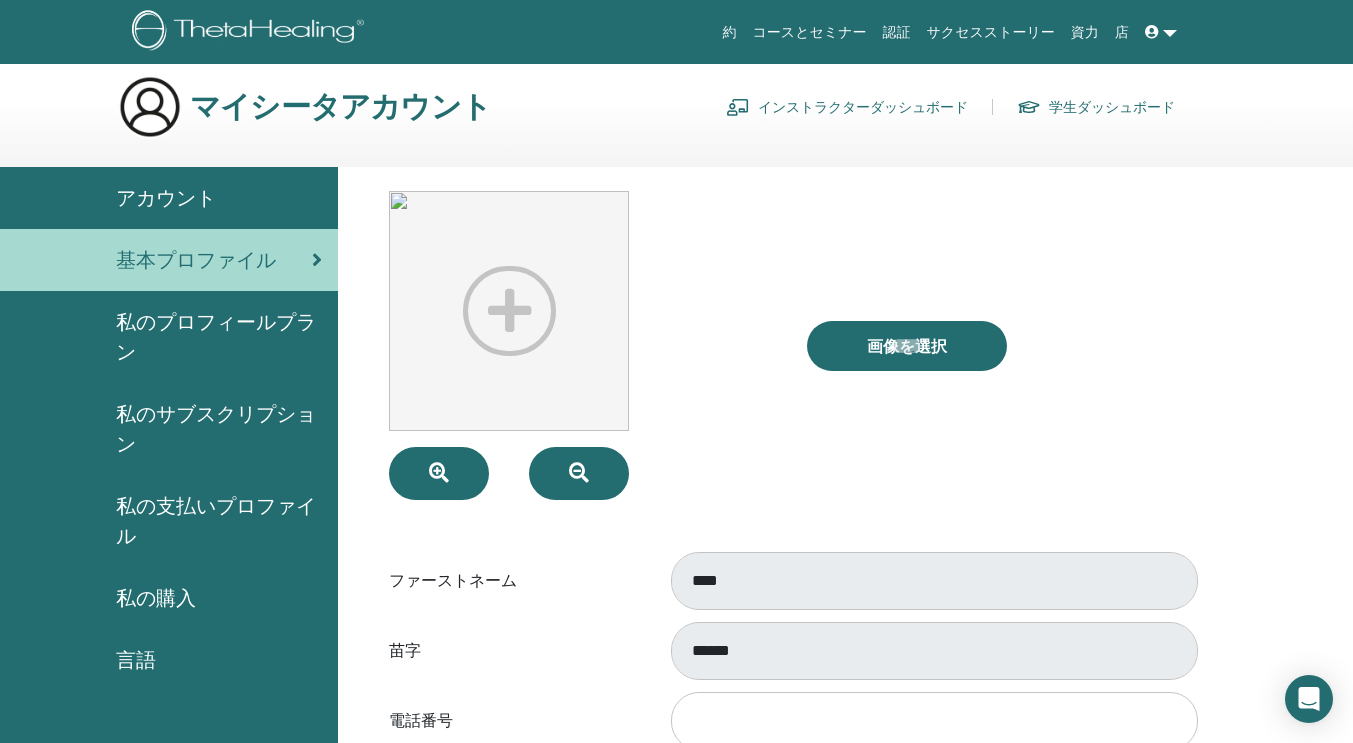 scroll, scrollTop: 0, scrollLeft: 0, axis: both 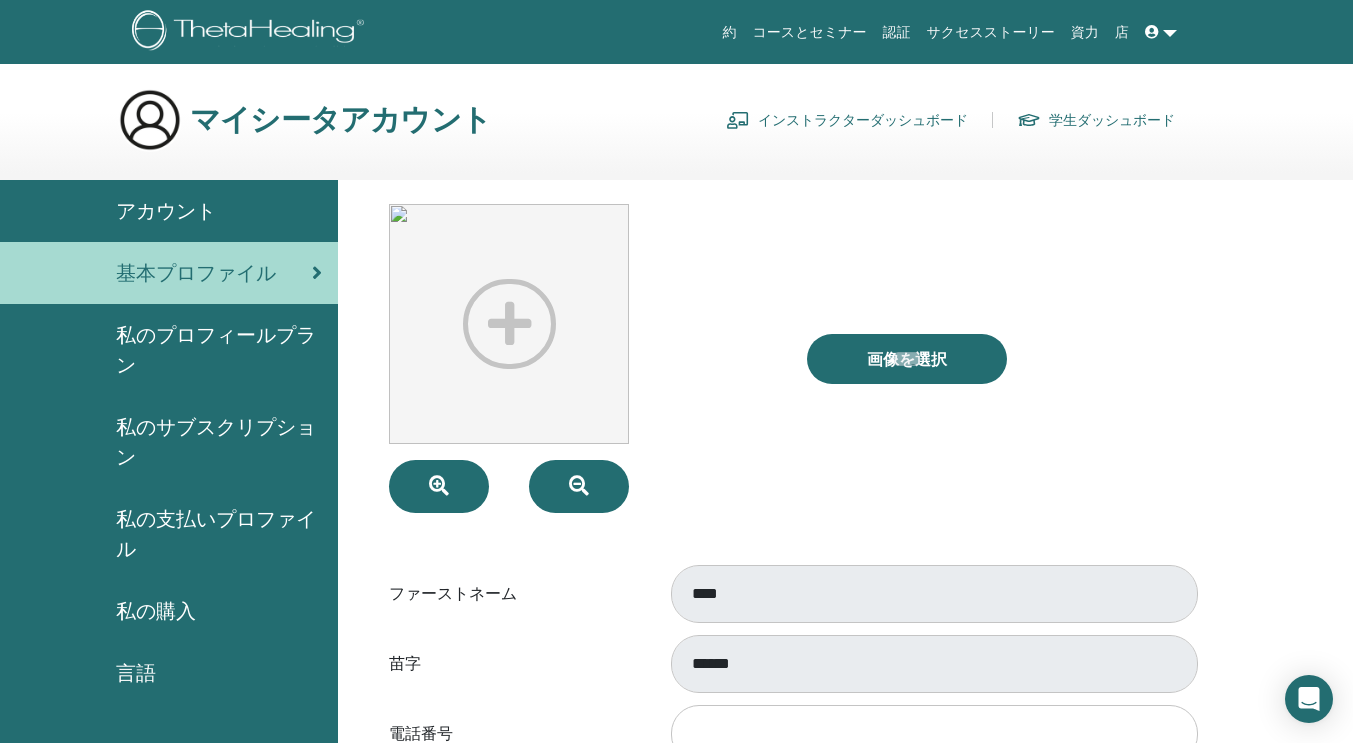 click on "私のプロフィールプラン" at bounding box center [169, 350] 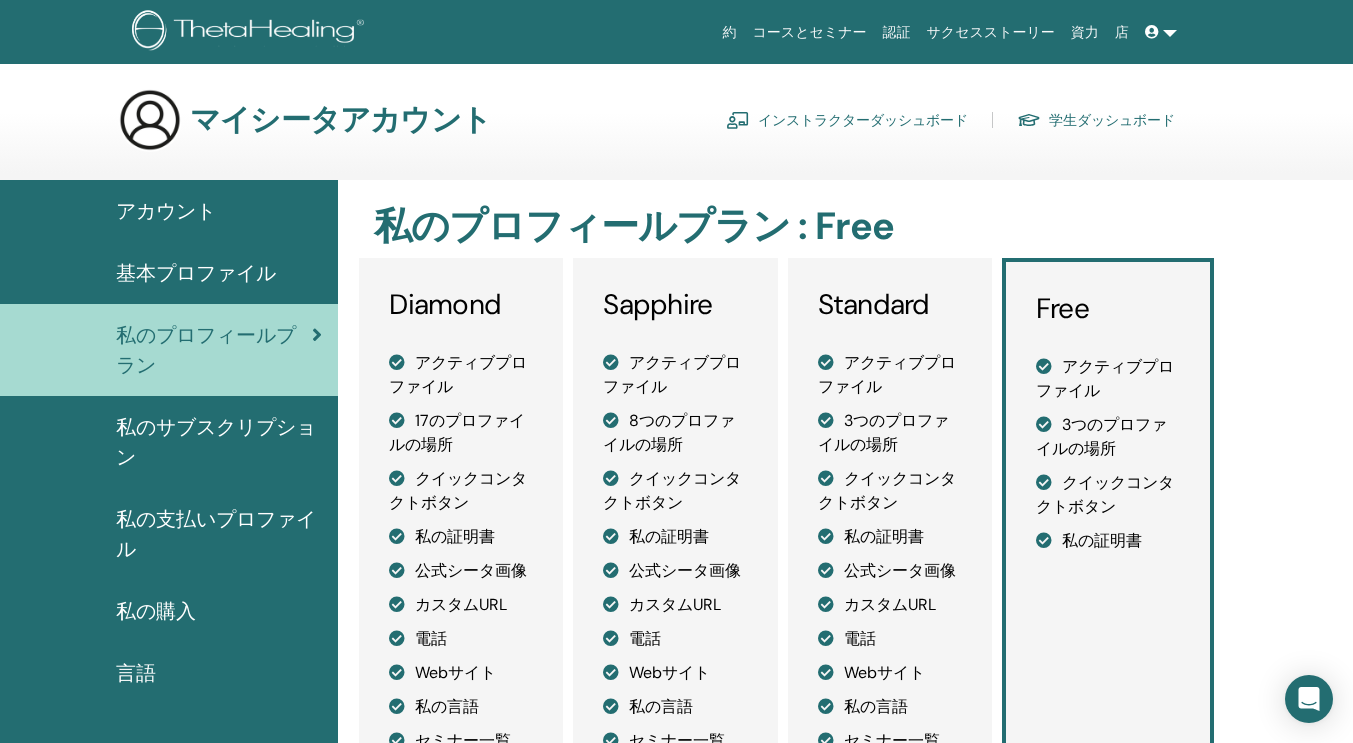 scroll, scrollTop: 0, scrollLeft: 0, axis: both 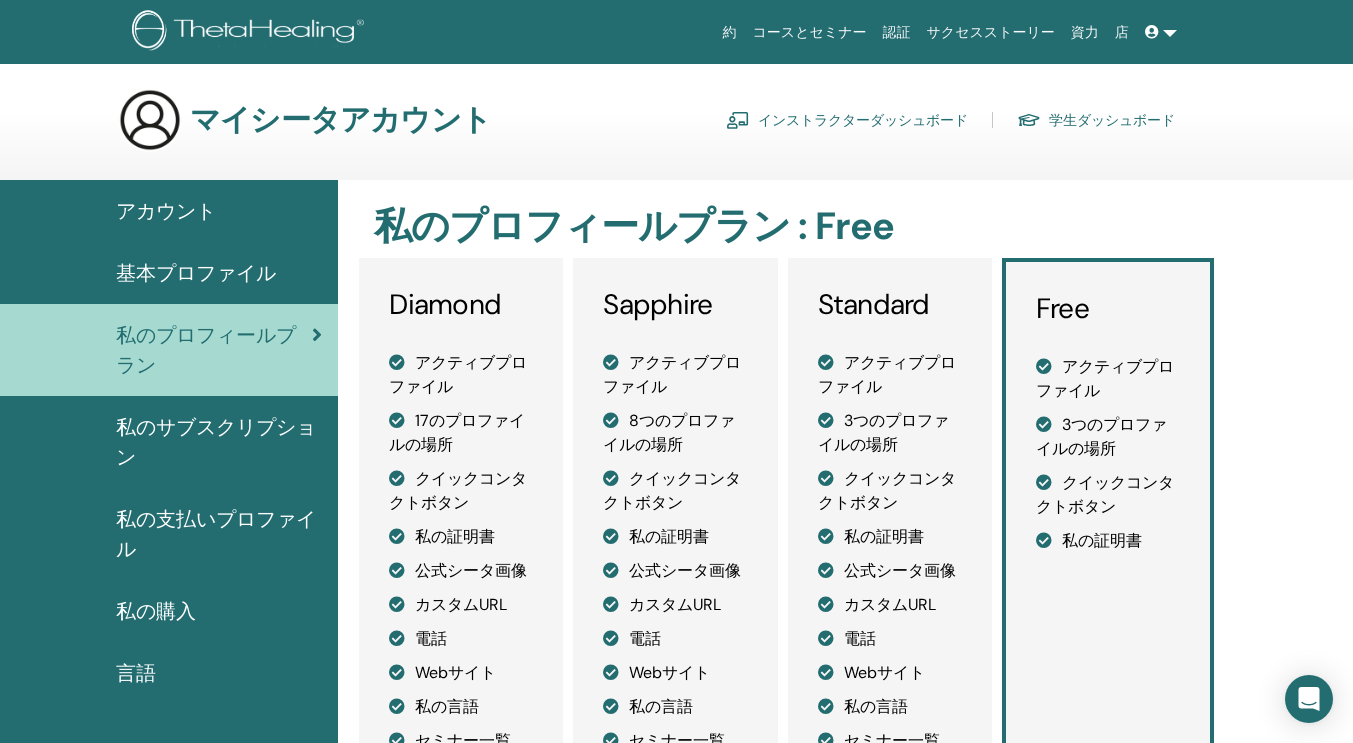 click on "アカウント" at bounding box center [166, 211] 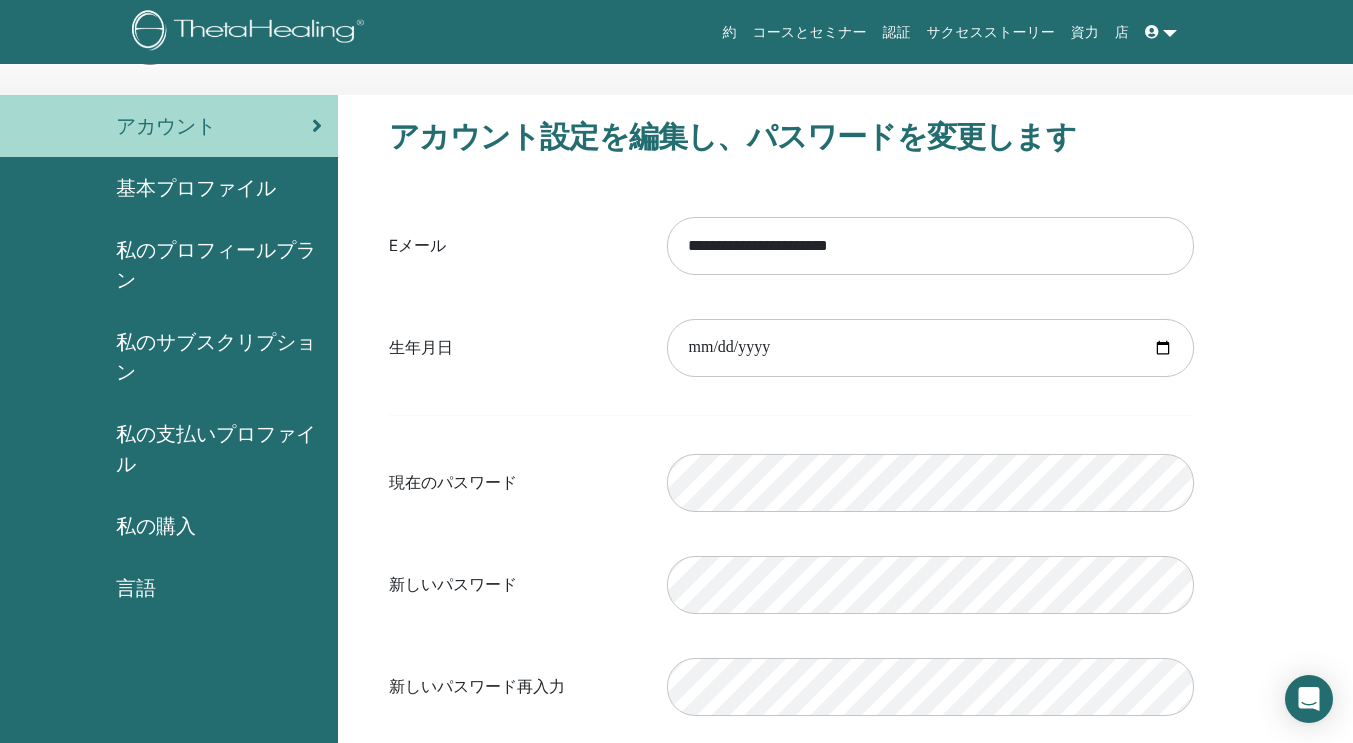scroll, scrollTop: 0, scrollLeft: 0, axis: both 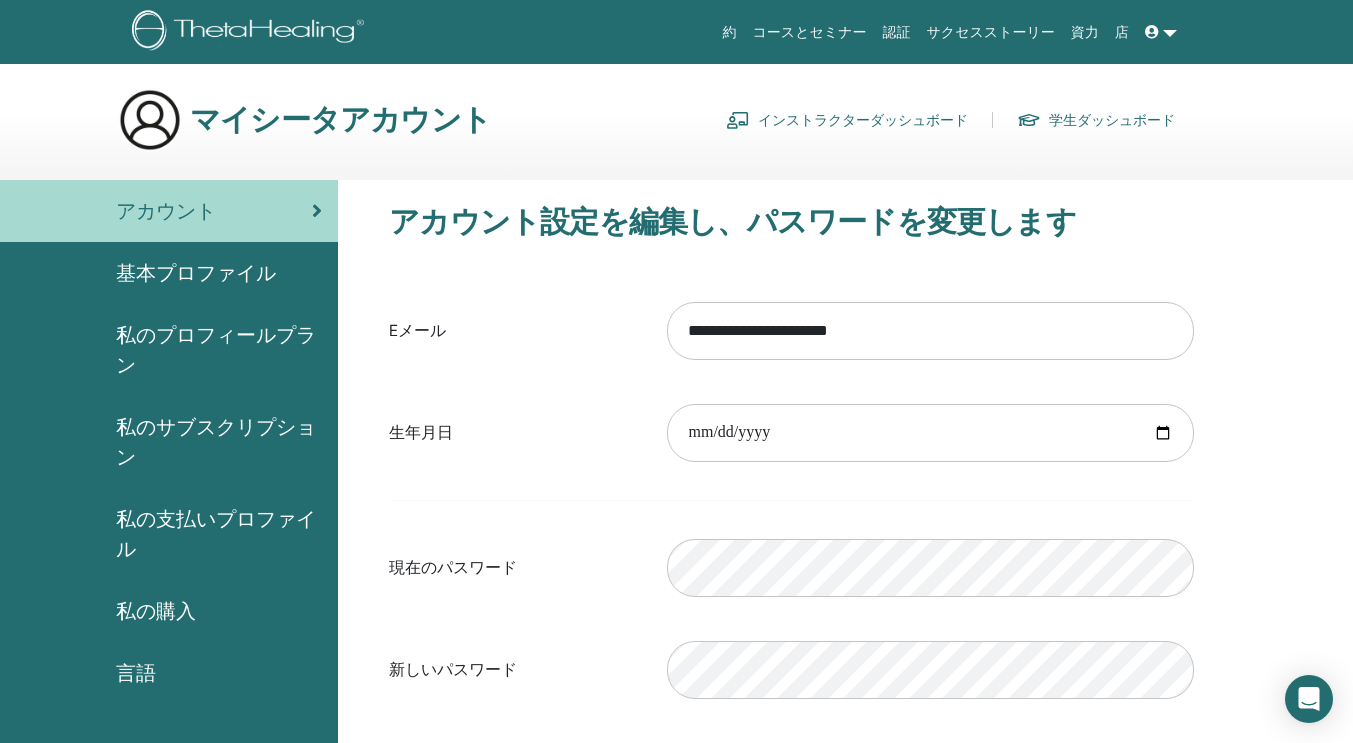 click on "基本プロファイル" at bounding box center [196, 273] 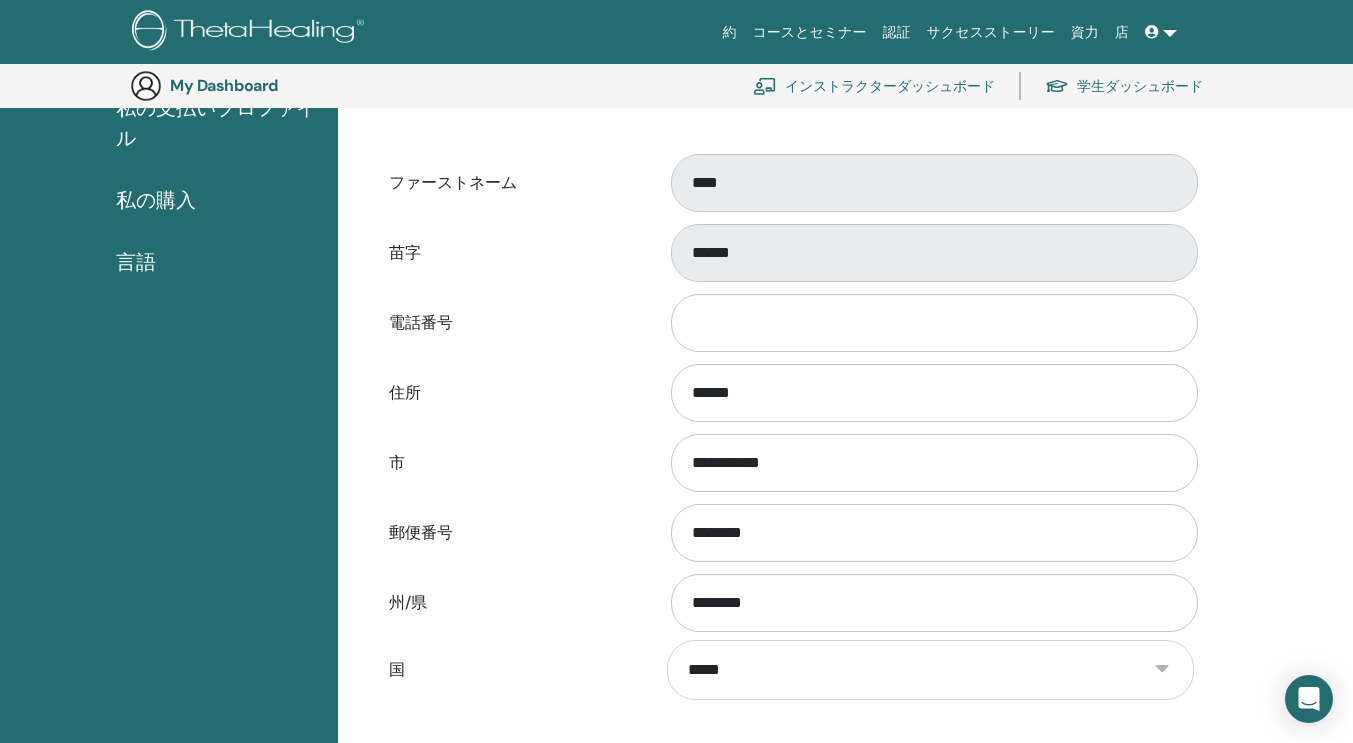 scroll, scrollTop: 456, scrollLeft: 0, axis: vertical 